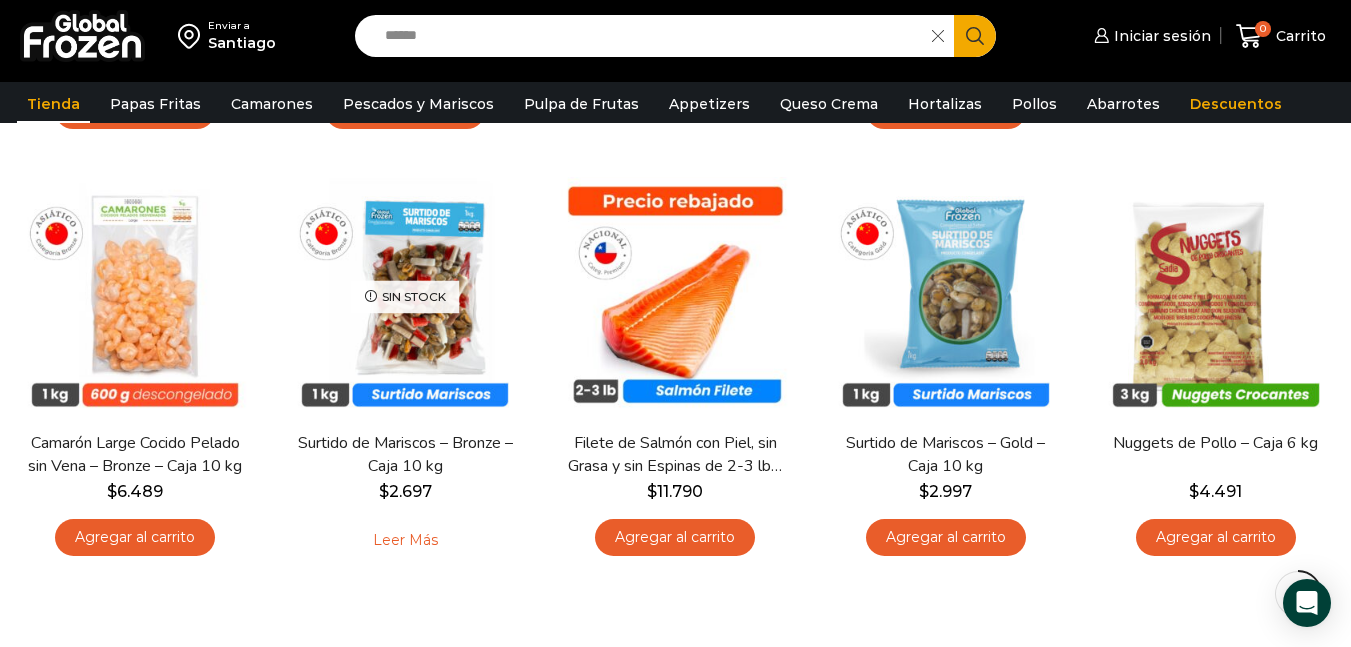 scroll, scrollTop: 600, scrollLeft: 0, axis: vertical 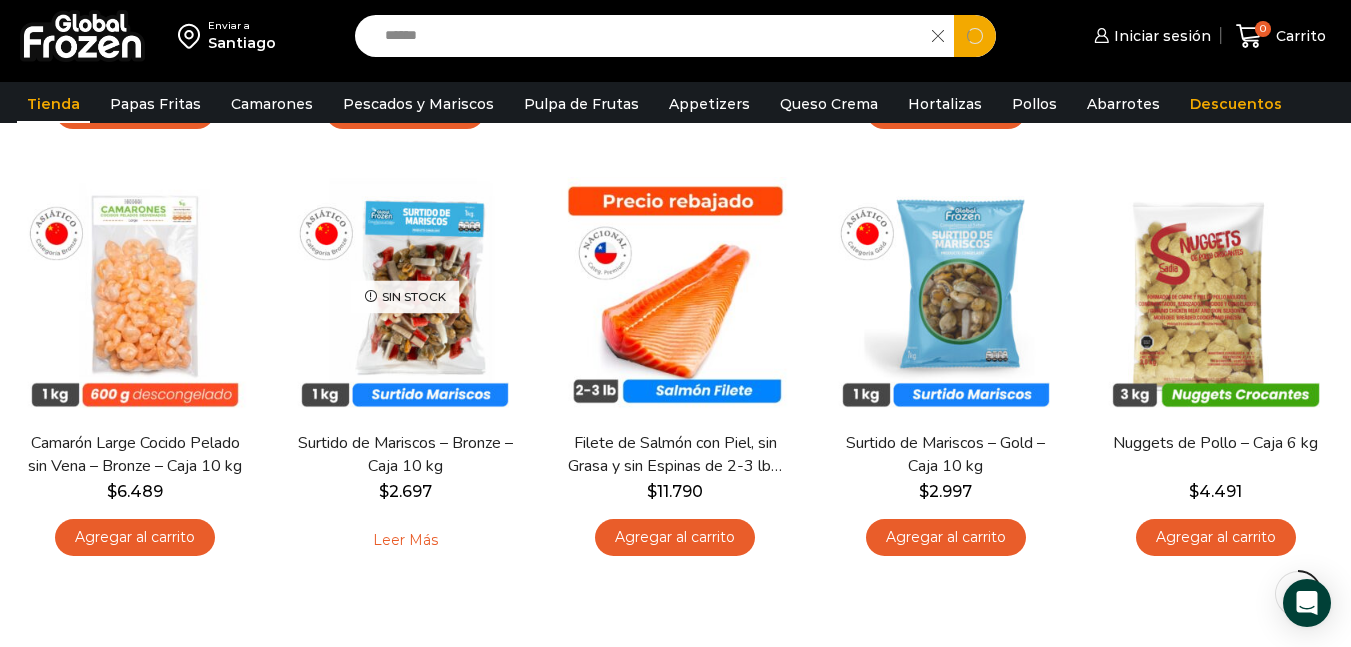 click on "******" at bounding box center [648, 36] 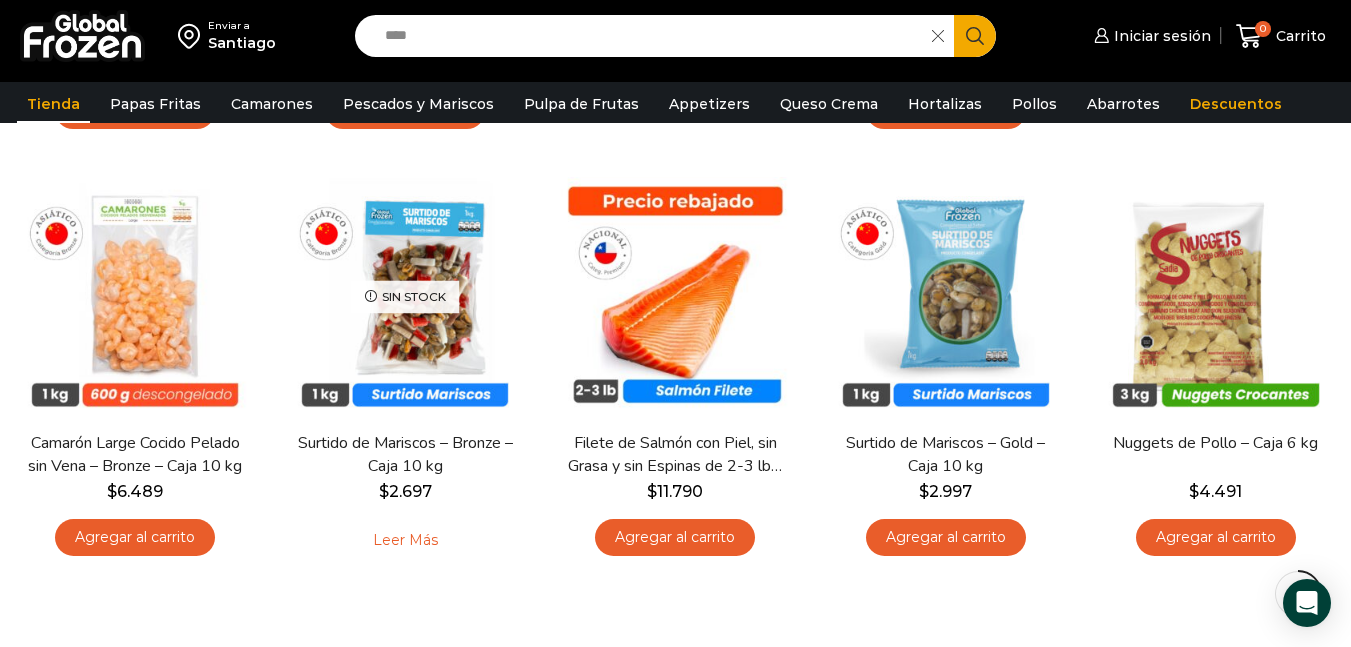 type on "****" 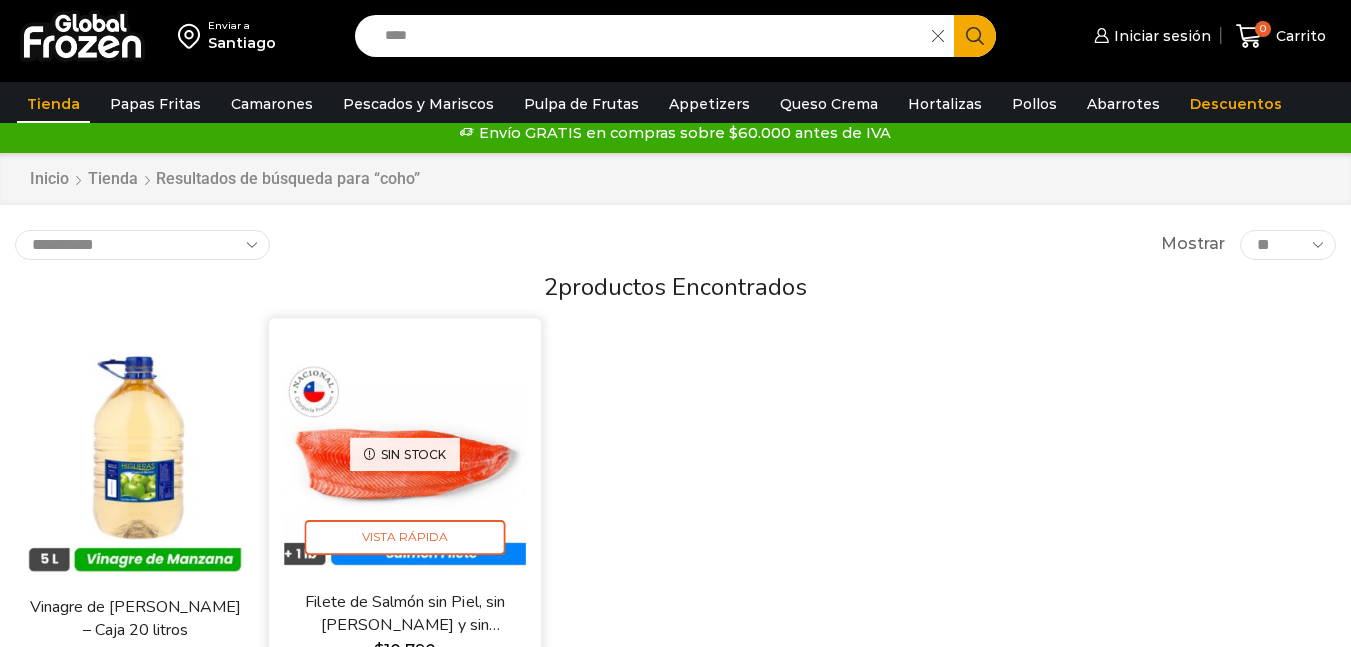 scroll, scrollTop: 0, scrollLeft: 0, axis: both 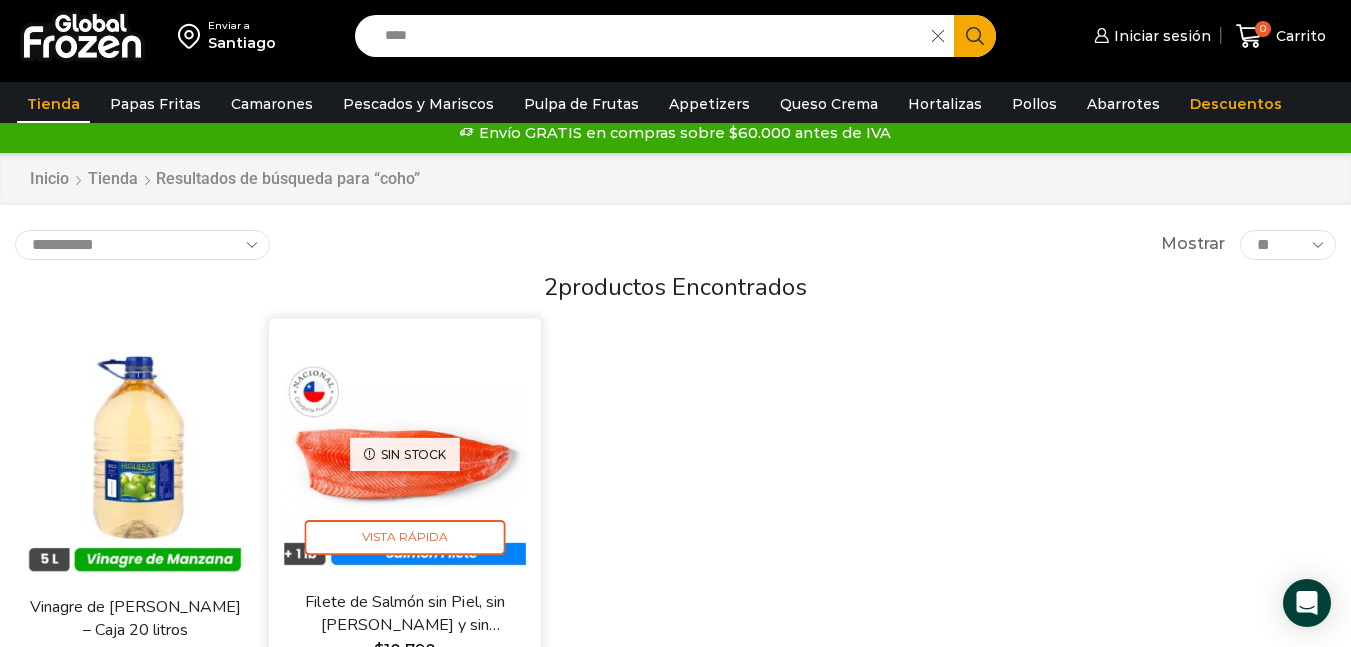 click on "Sin stock
Vista Rápida" at bounding box center (405, 455) 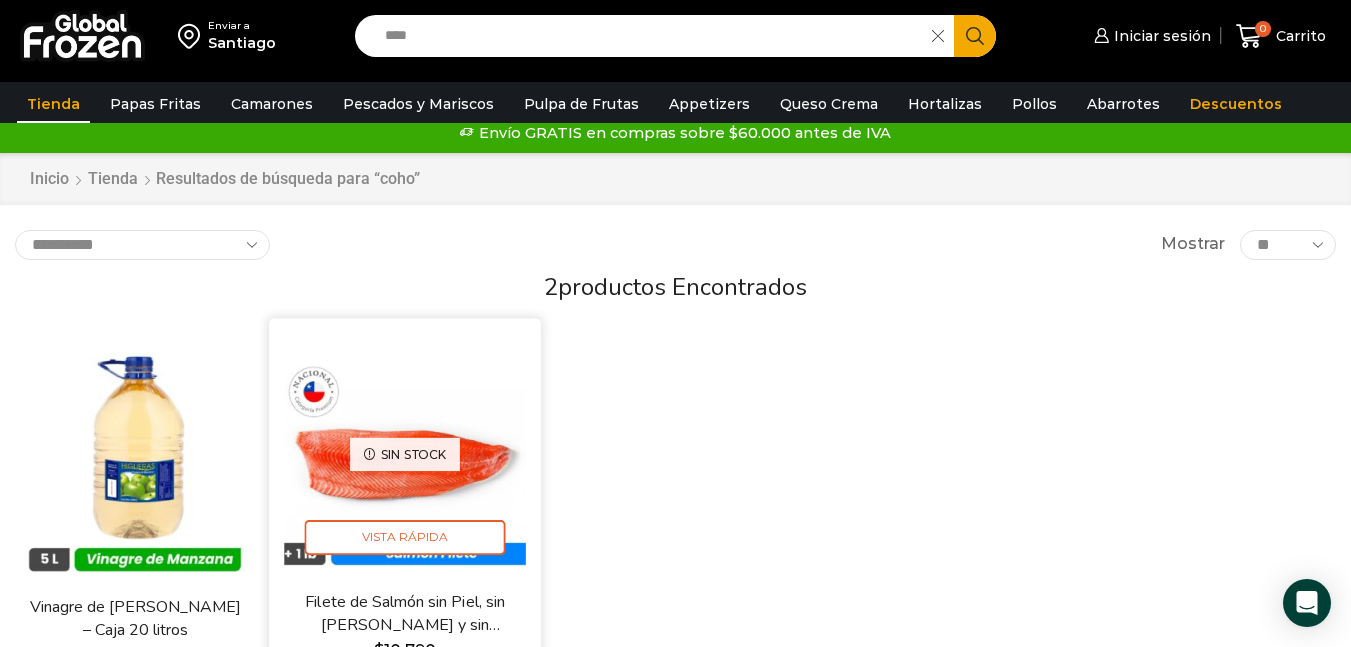 click on "Sin stock
Vista Rápida" at bounding box center (405, 455) 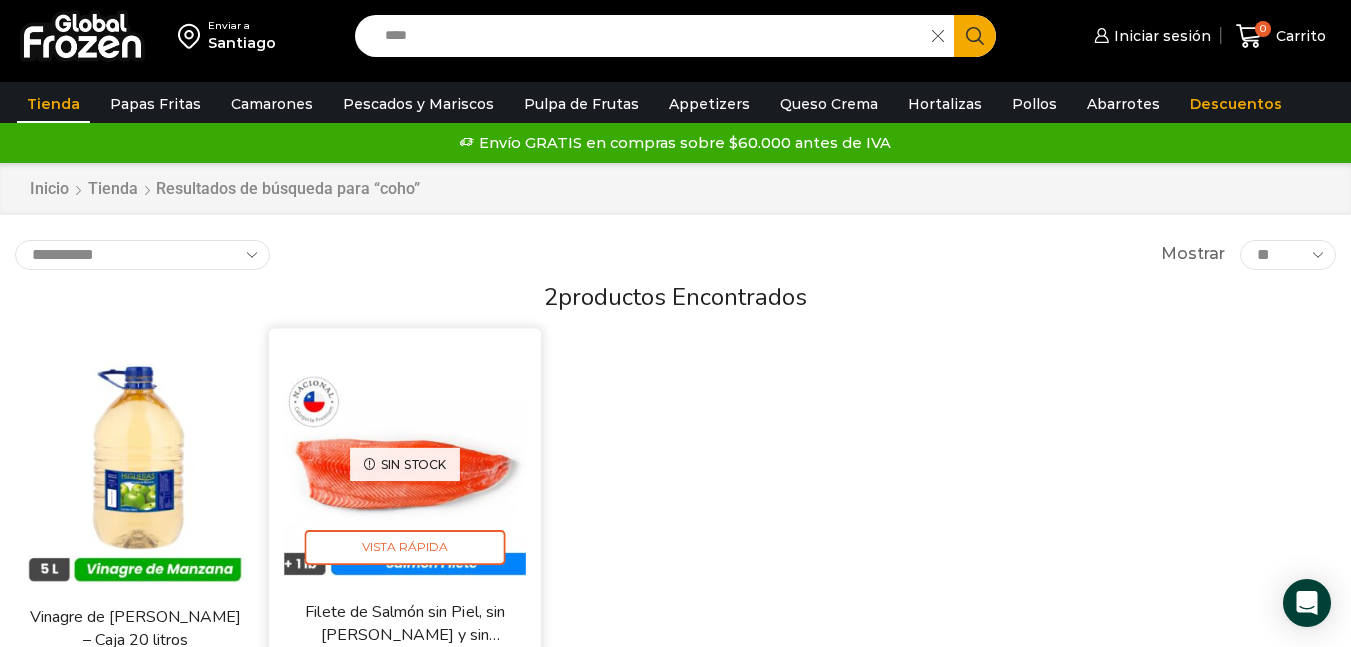 scroll, scrollTop: 100, scrollLeft: 0, axis: vertical 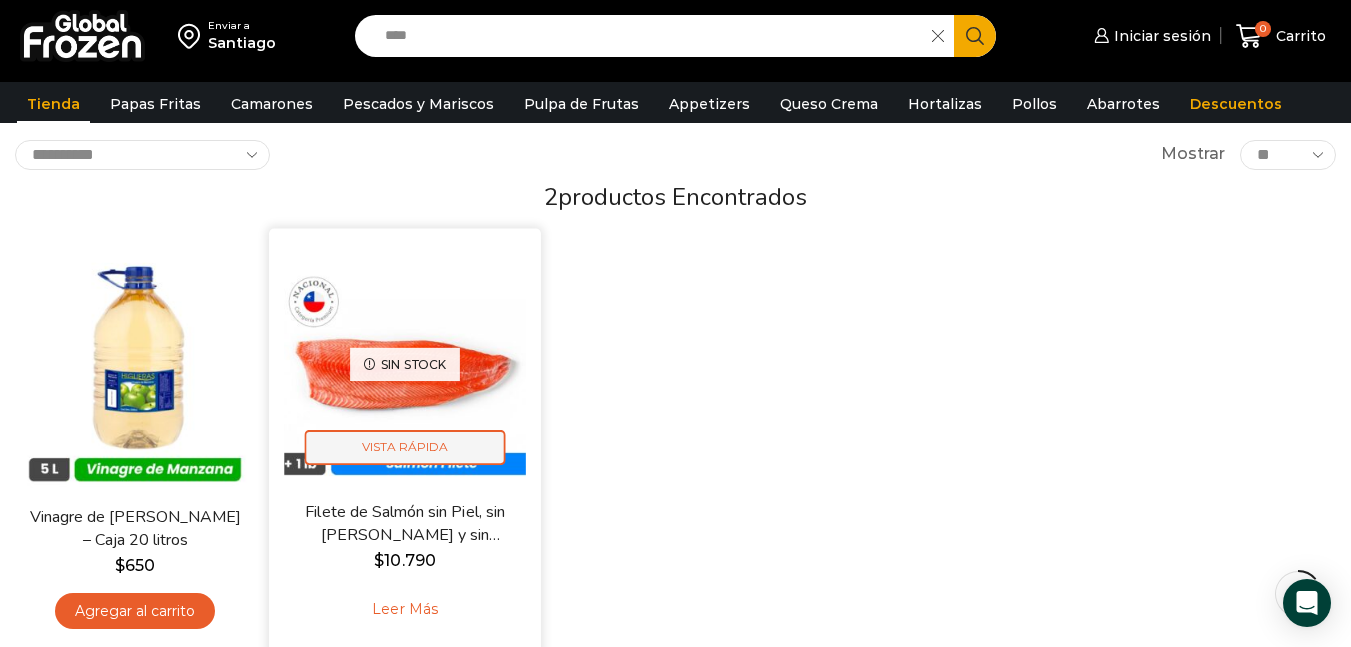 click on "Vista Rápida" at bounding box center (405, 447) 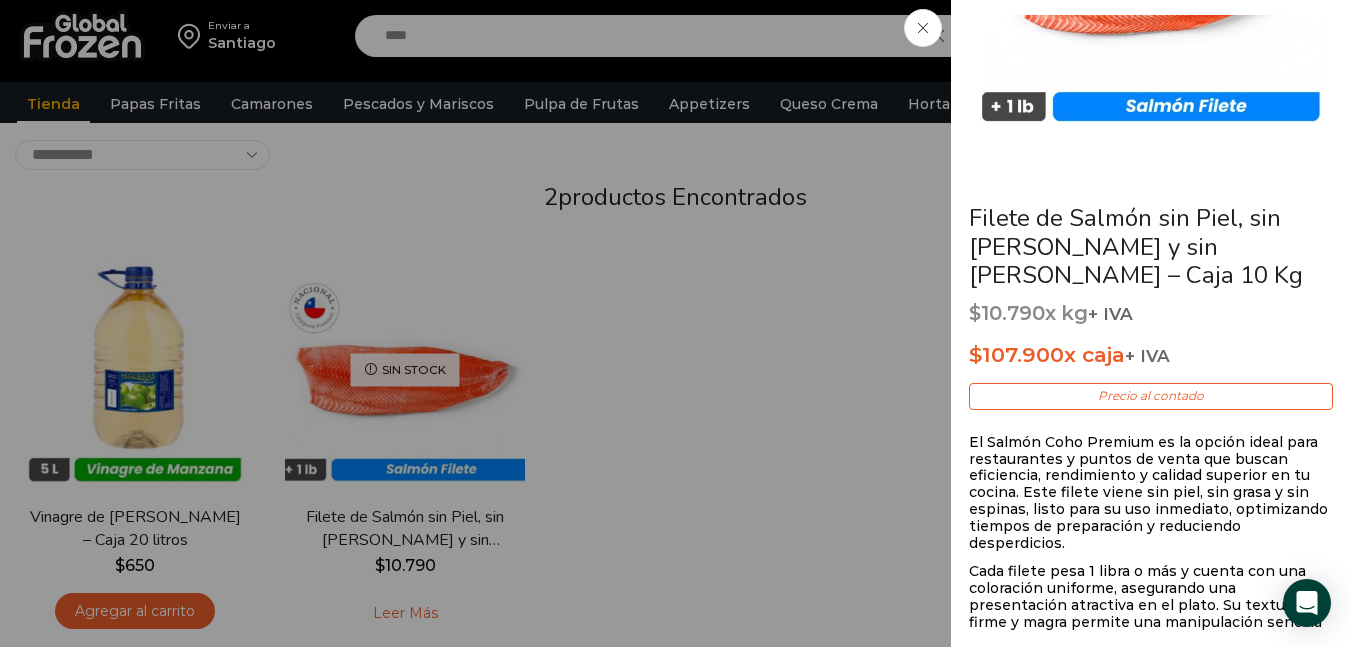 scroll, scrollTop: 0, scrollLeft: 0, axis: both 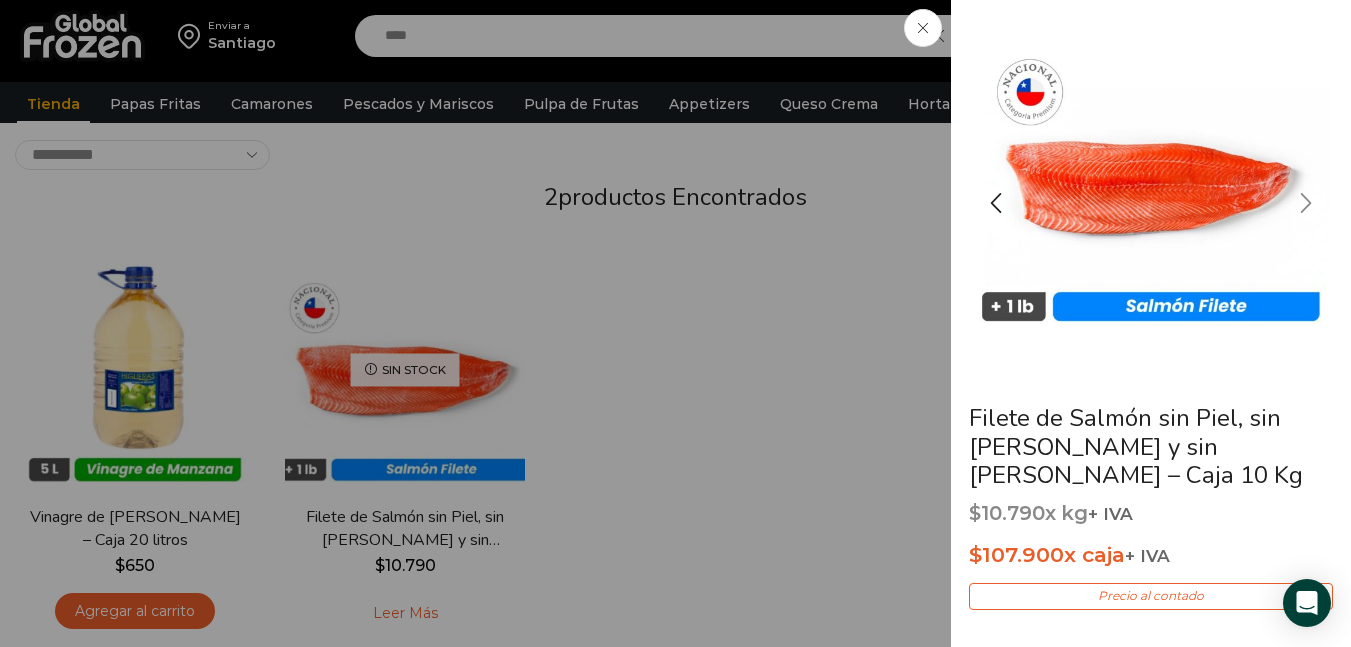 click at bounding box center (1306, 203) 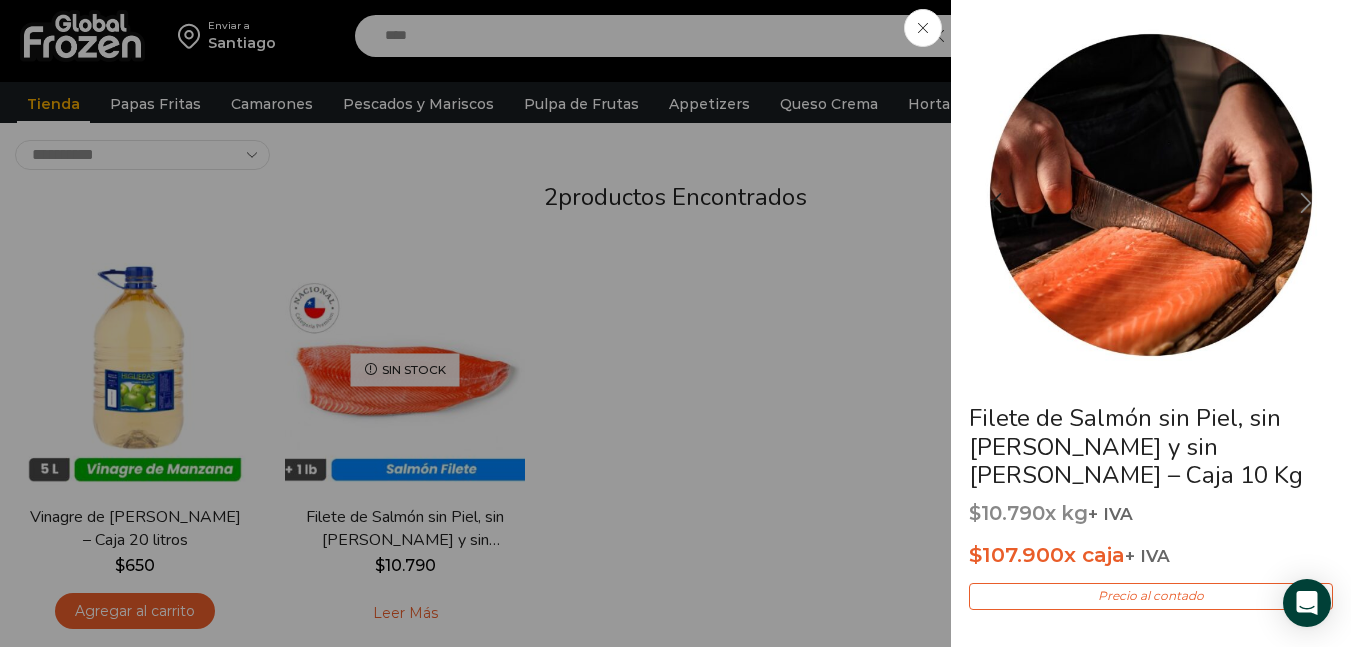 click at bounding box center (1306, 203) 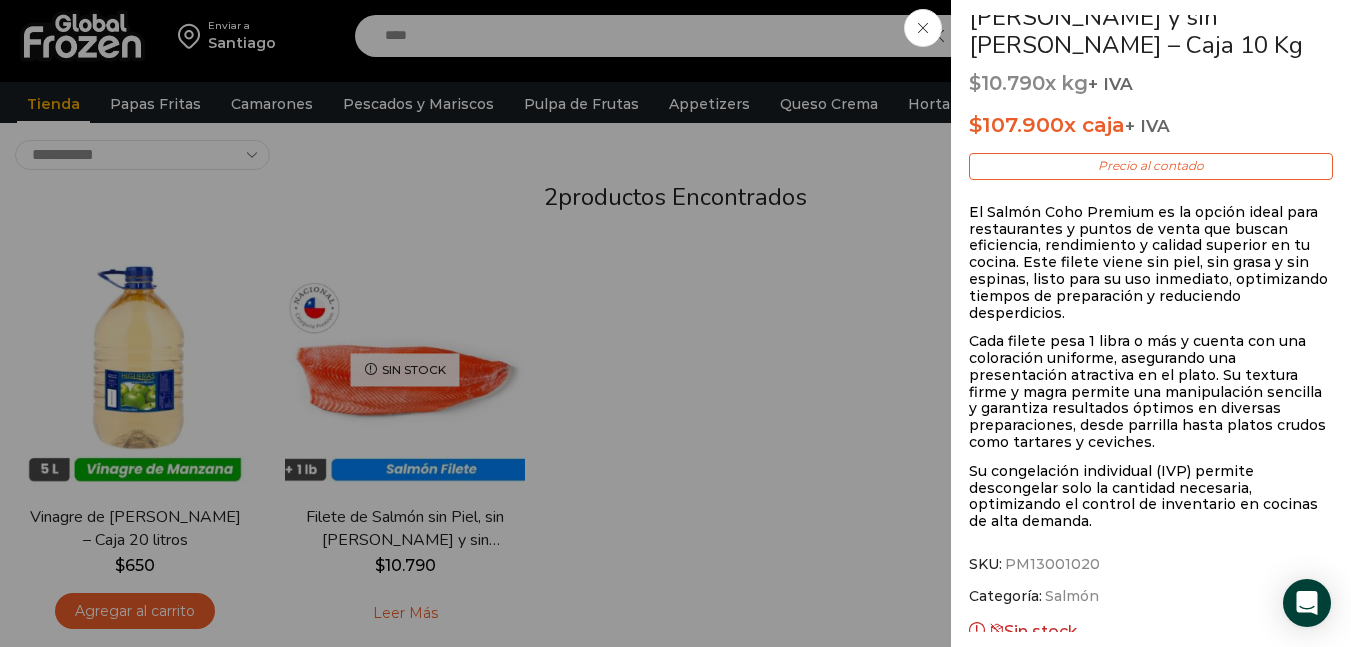 scroll, scrollTop: 435, scrollLeft: 0, axis: vertical 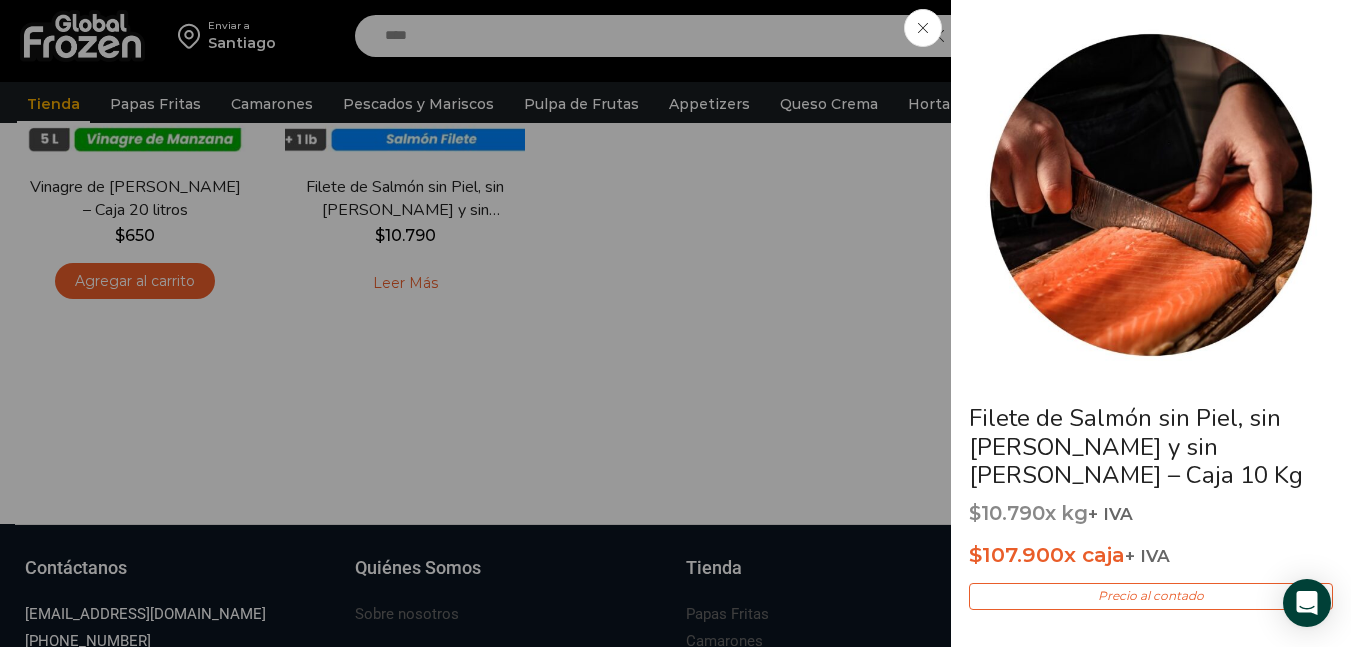 click on "Filete de Salmón sin Piel, sin Grasa y sin Espinas – Caja 10 Kg
$ 10.790  x kg  + IVA
$ 107.900  x caja  + IVA
Precio al contado
El Salmón Coho Premium es la opción ideal para restaurantes y puntos de venta que buscan eficiencia, rendimiento y calidad superior en tu cocina. Este filete viene sin piel, sin grasa y sin espinas, listo para su uso inmediato, optimizando tiempos de preparación y reduciendo desperdicios.
Su congelación individual (IVP) permite descongelar solo la cantidad necesaria, optimizando el control de inventario en cocinas de alta demanda.
SKU:  PM13001020
Categoría:  Salmón" at bounding box center [675, -430] 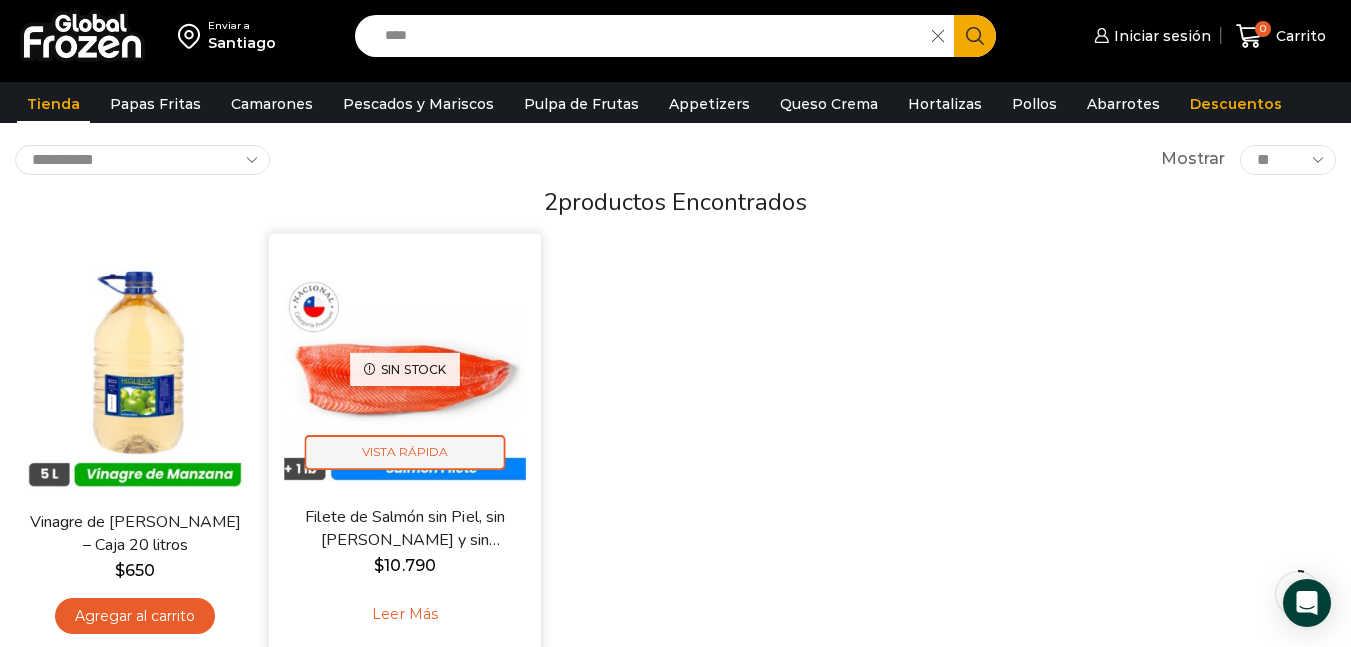 scroll, scrollTop: 130, scrollLeft: 0, axis: vertical 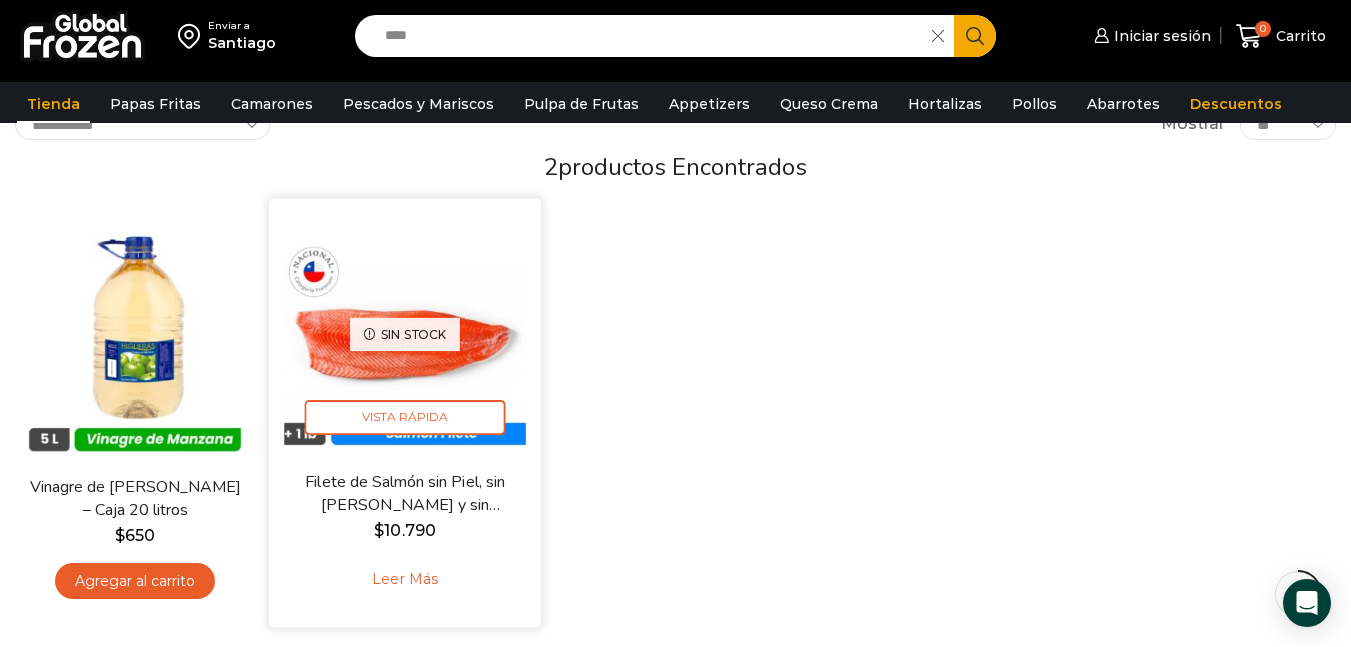 click on "Filete de Salmón sin Piel, sin Grasa y sin Espinas – Caja 10 Kg" at bounding box center (405, 494) 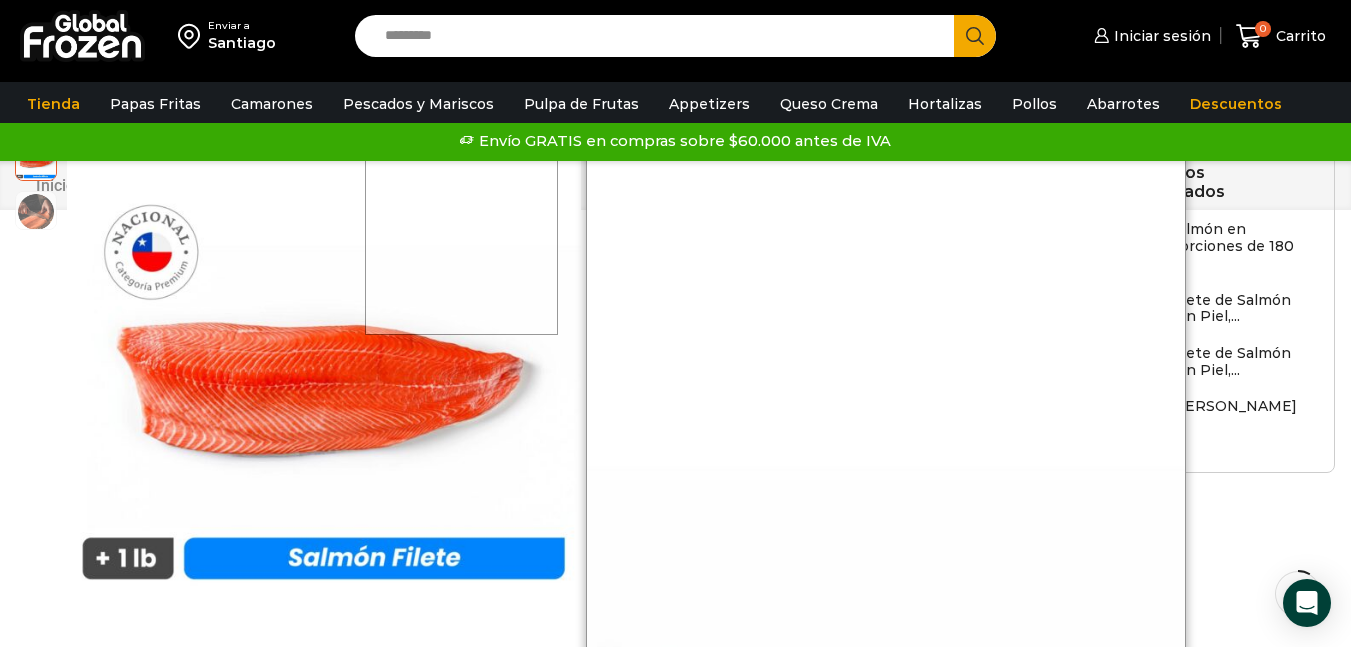 scroll, scrollTop: 0, scrollLeft: 0, axis: both 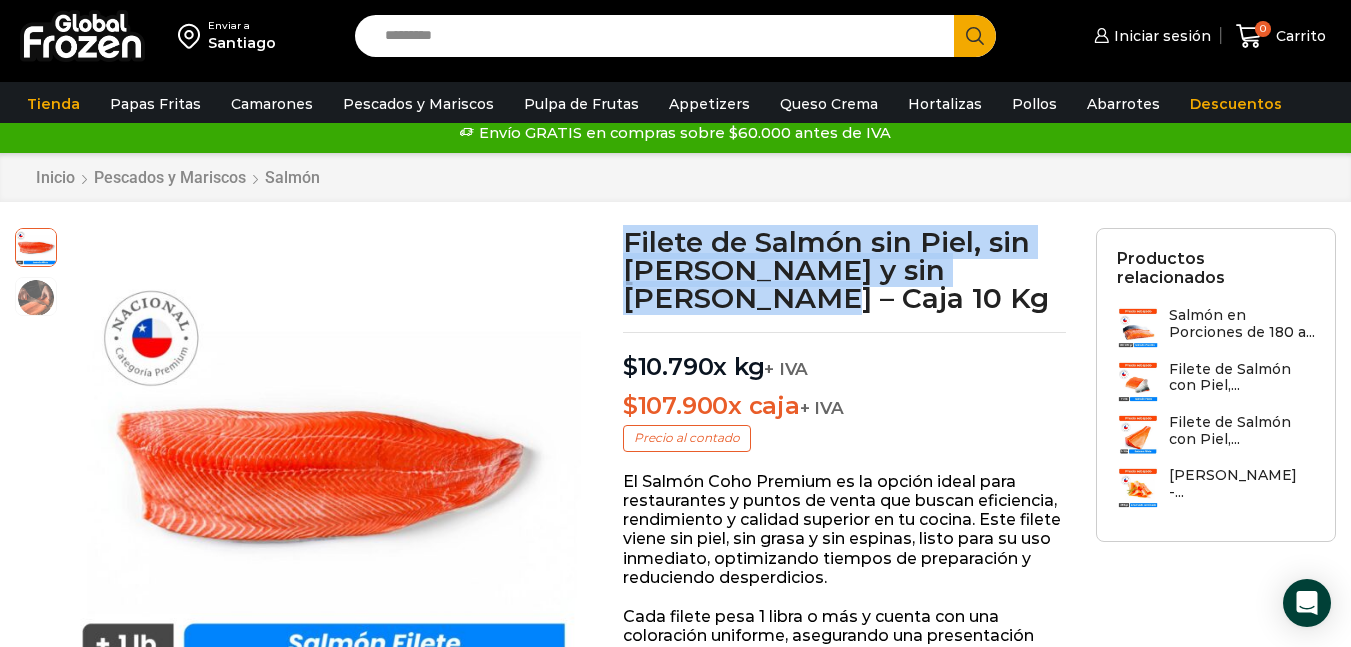 drag, startPoint x: 620, startPoint y: 246, endPoint x: 673, endPoint y: 297, distance: 73.552704 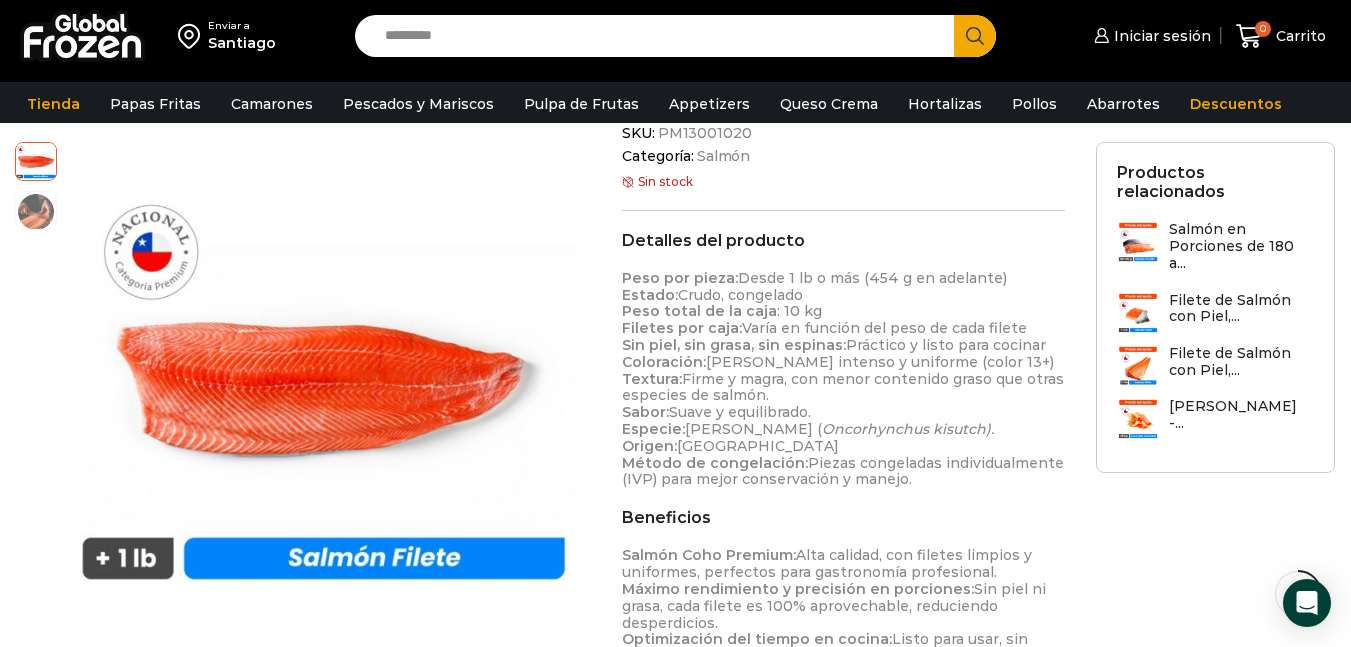 scroll, scrollTop: 500, scrollLeft: 0, axis: vertical 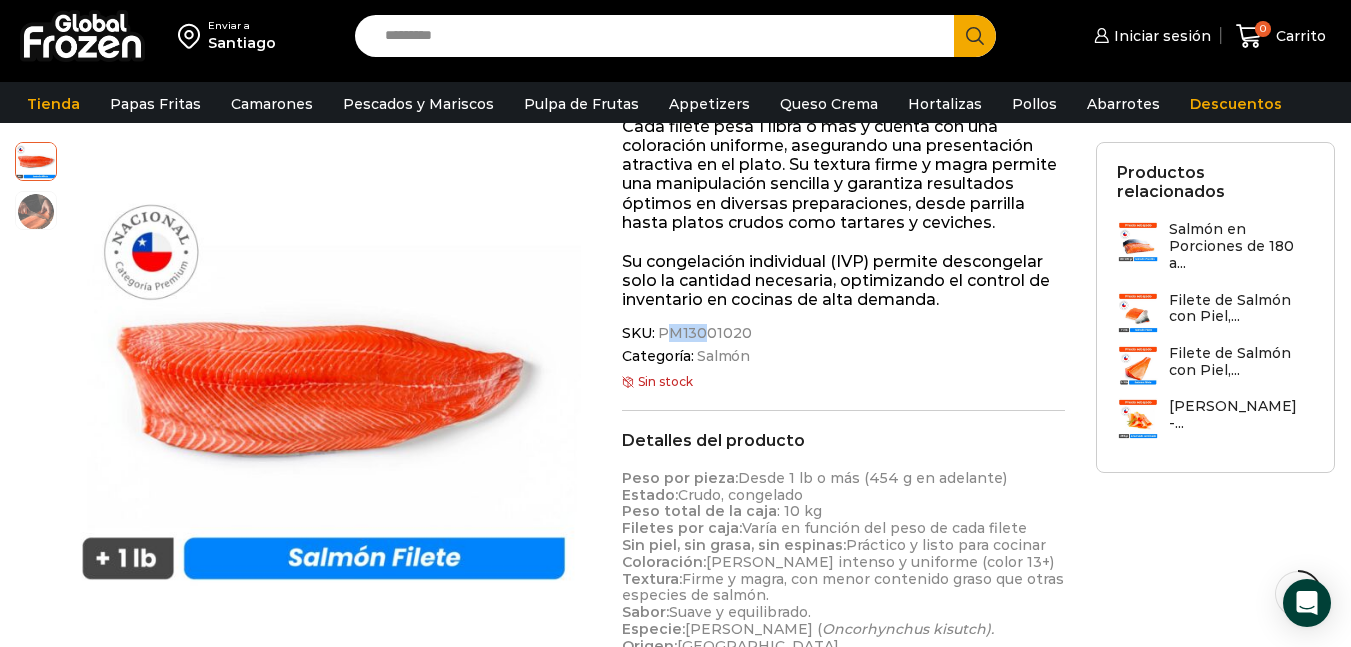 drag, startPoint x: 663, startPoint y: 331, endPoint x: 708, endPoint y: 327, distance: 45.17743 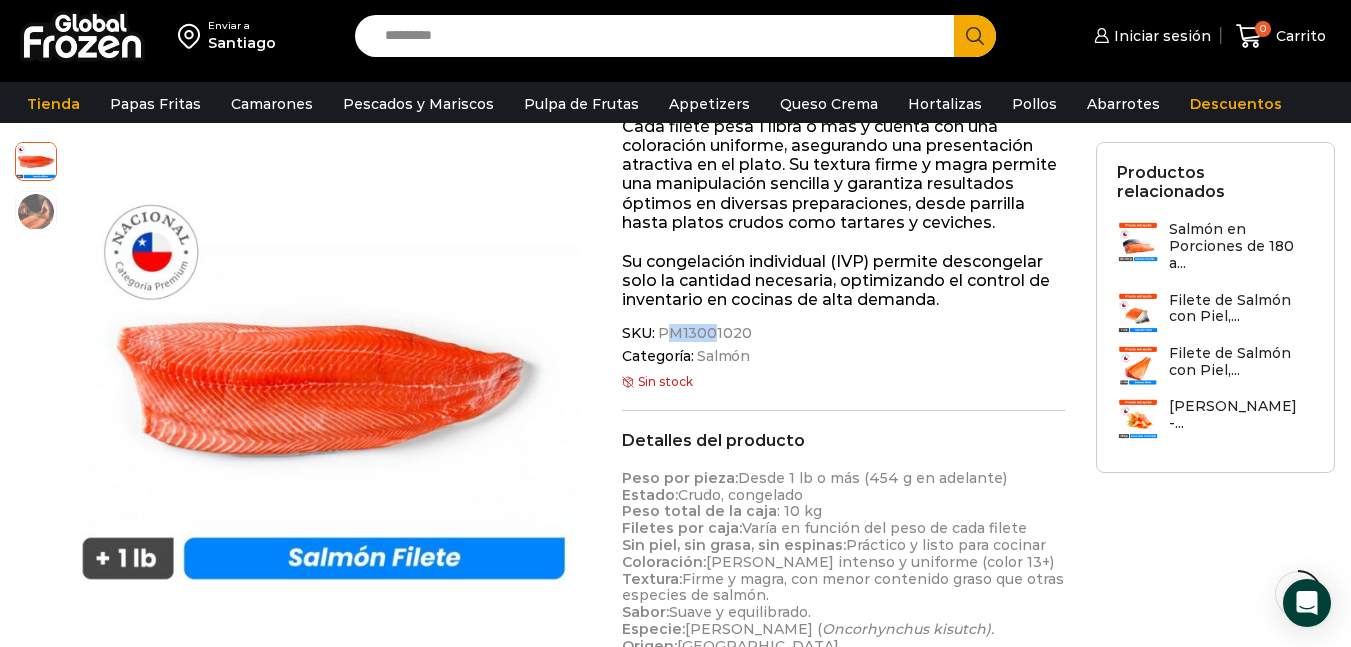 click on "PM13001020" at bounding box center [703, 333] 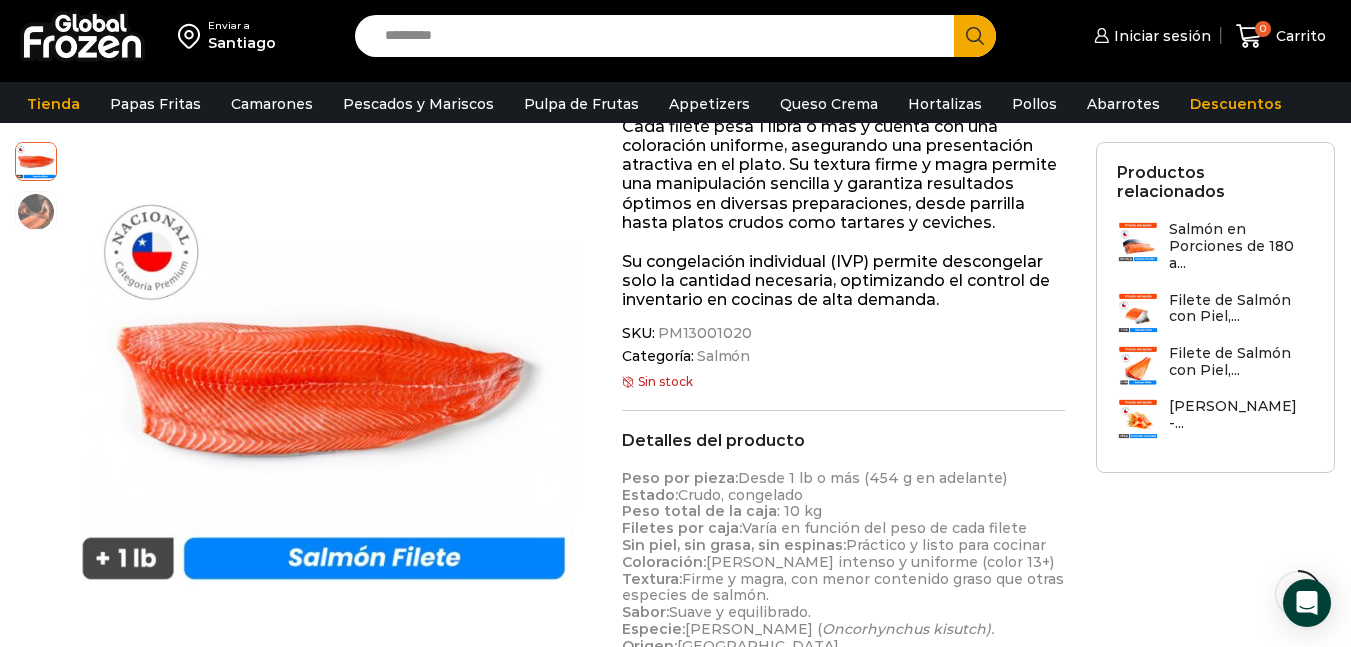 drag, startPoint x: 660, startPoint y: 333, endPoint x: 757, endPoint y: 333, distance: 97 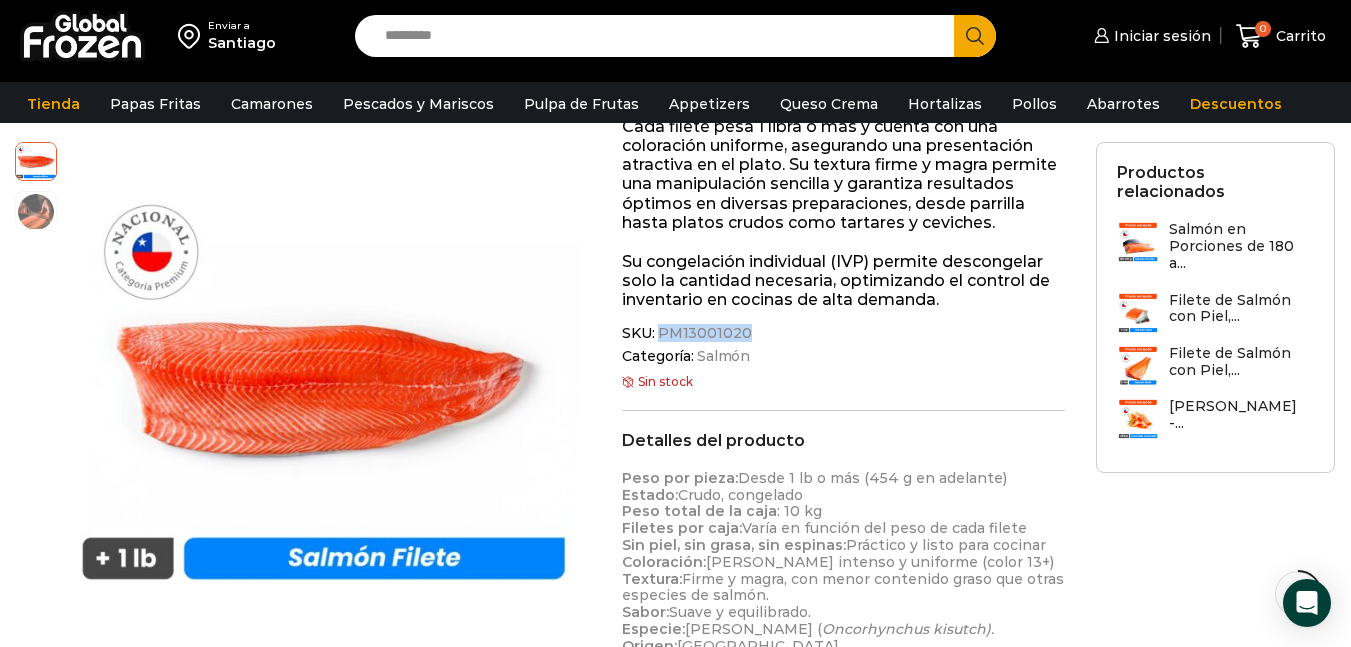 drag, startPoint x: 659, startPoint y: 334, endPoint x: 743, endPoint y: 330, distance: 84.095184 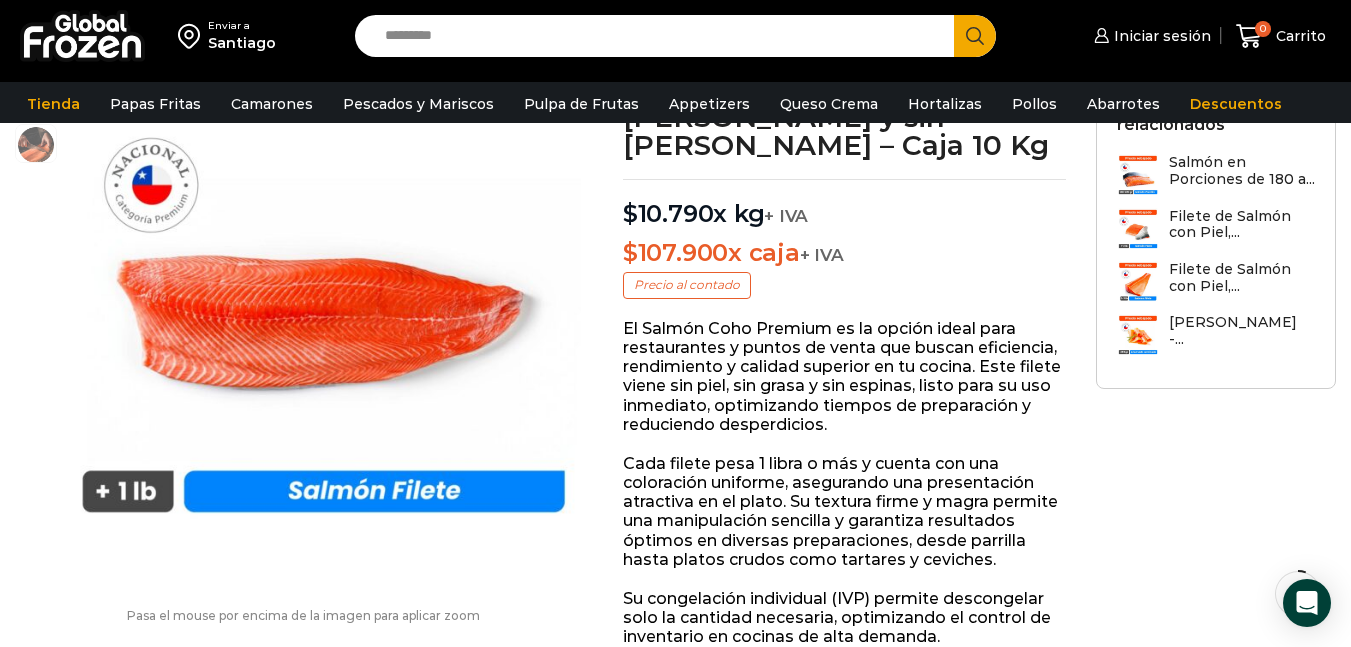 scroll, scrollTop: 0, scrollLeft: 0, axis: both 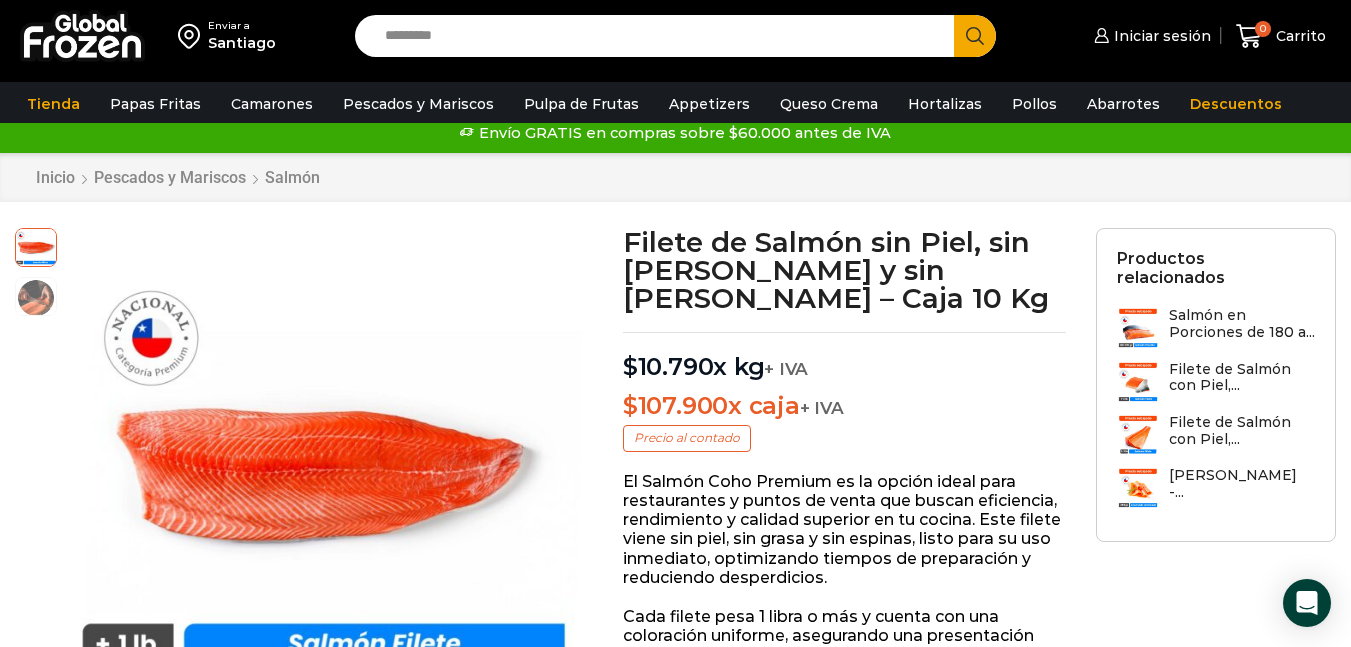 click on "Search input" at bounding box center [659, 36] 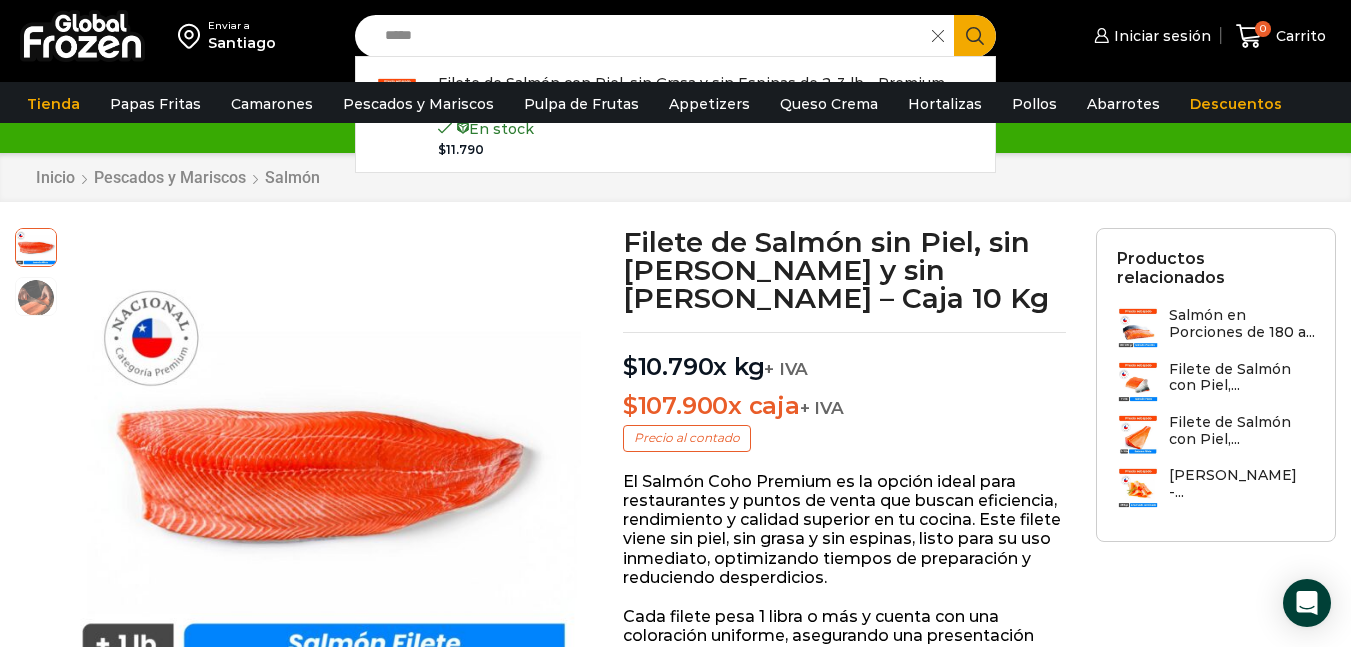 type on "*****" 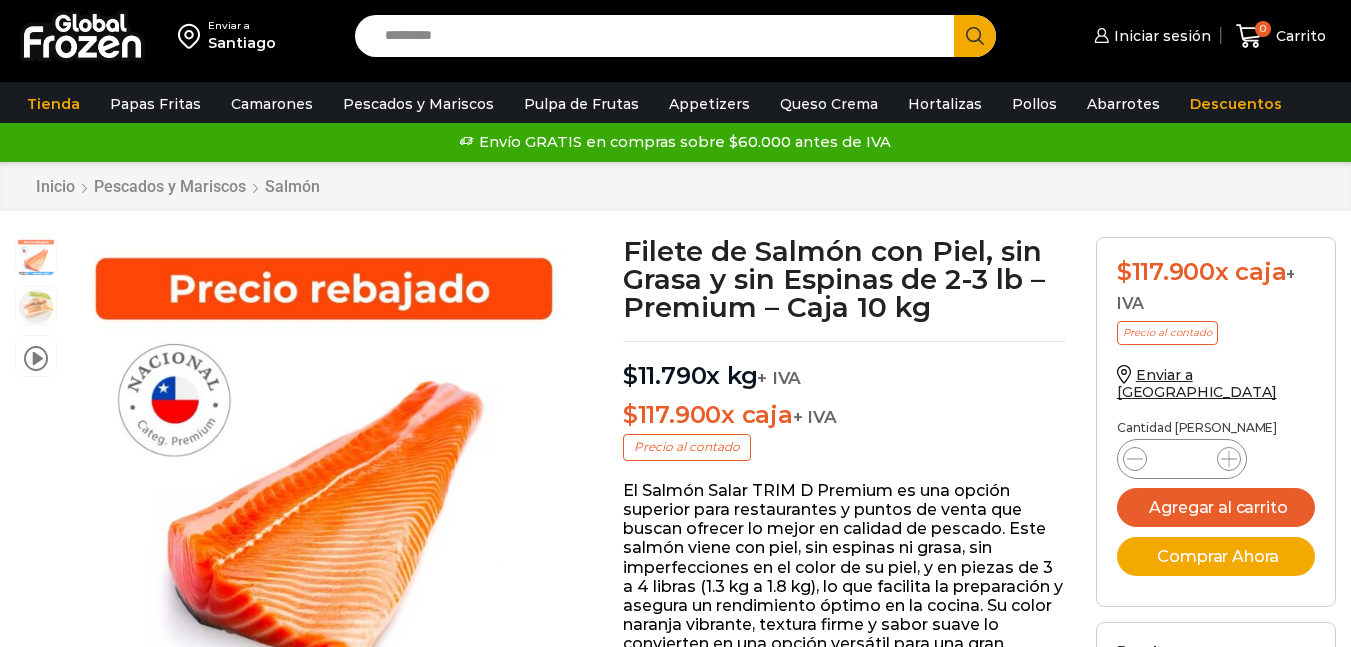 scroll, scrollTop: 1, scrollLeft: 0, axis: vertical 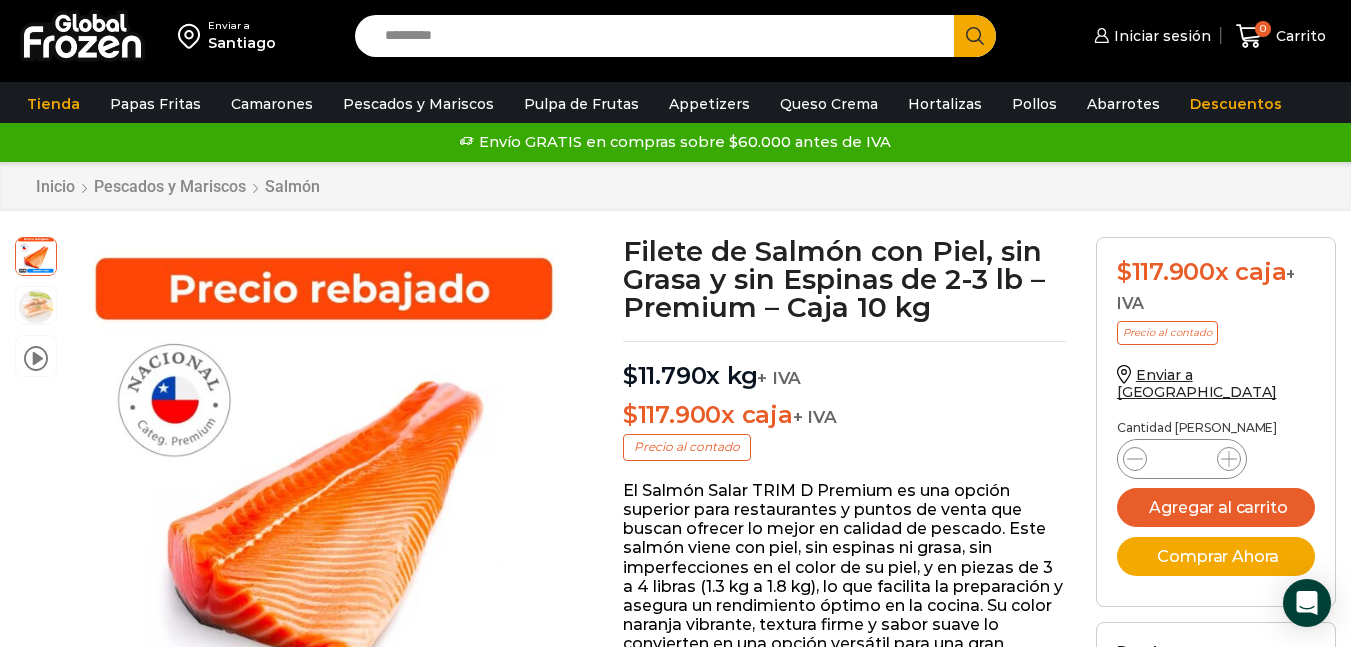 click on "Search input" at bounding box center [659, 36] 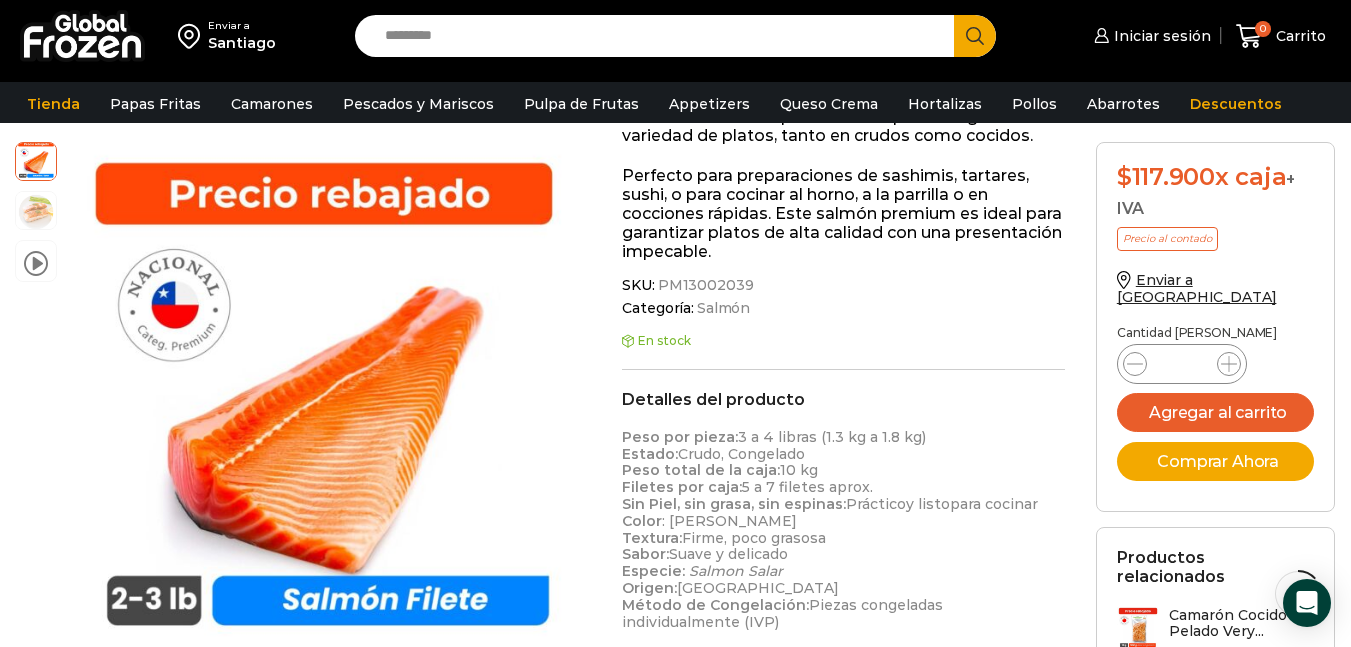 scroll, scrollTop: 601, scrollLeft: 0, axis: vertical 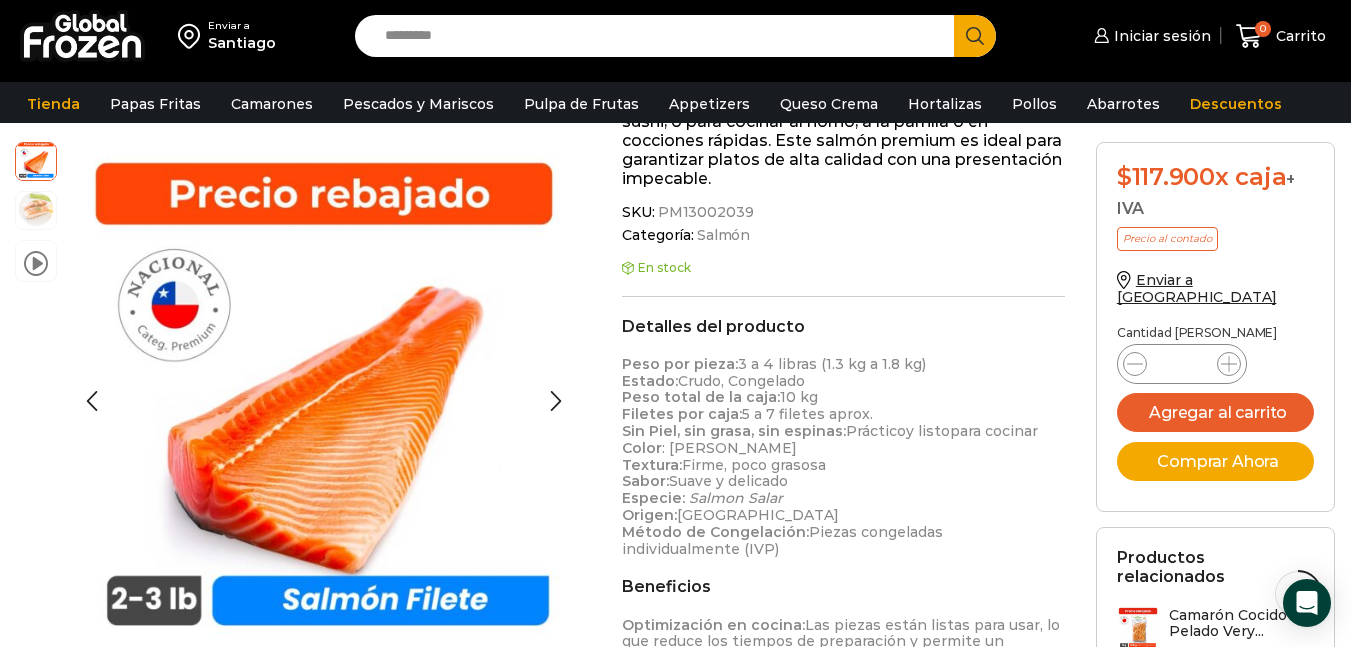 click at bounding box center (36, 209) 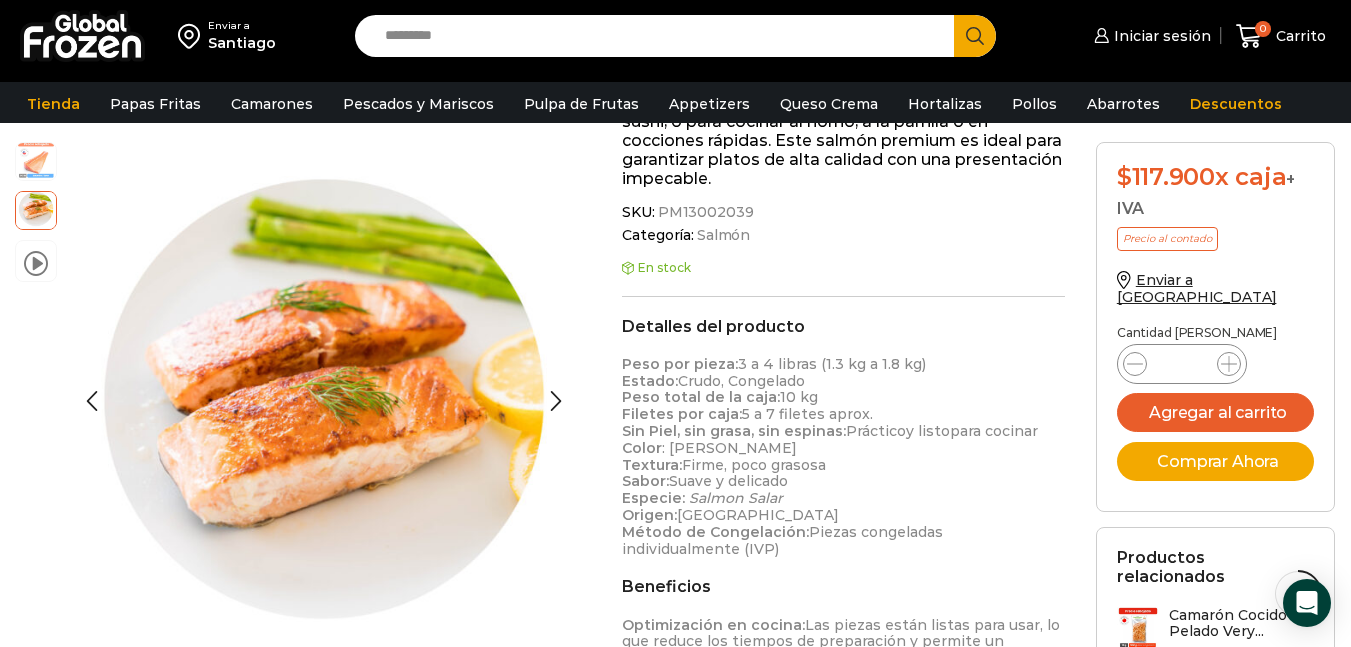 click at bounding box center [36, 160] 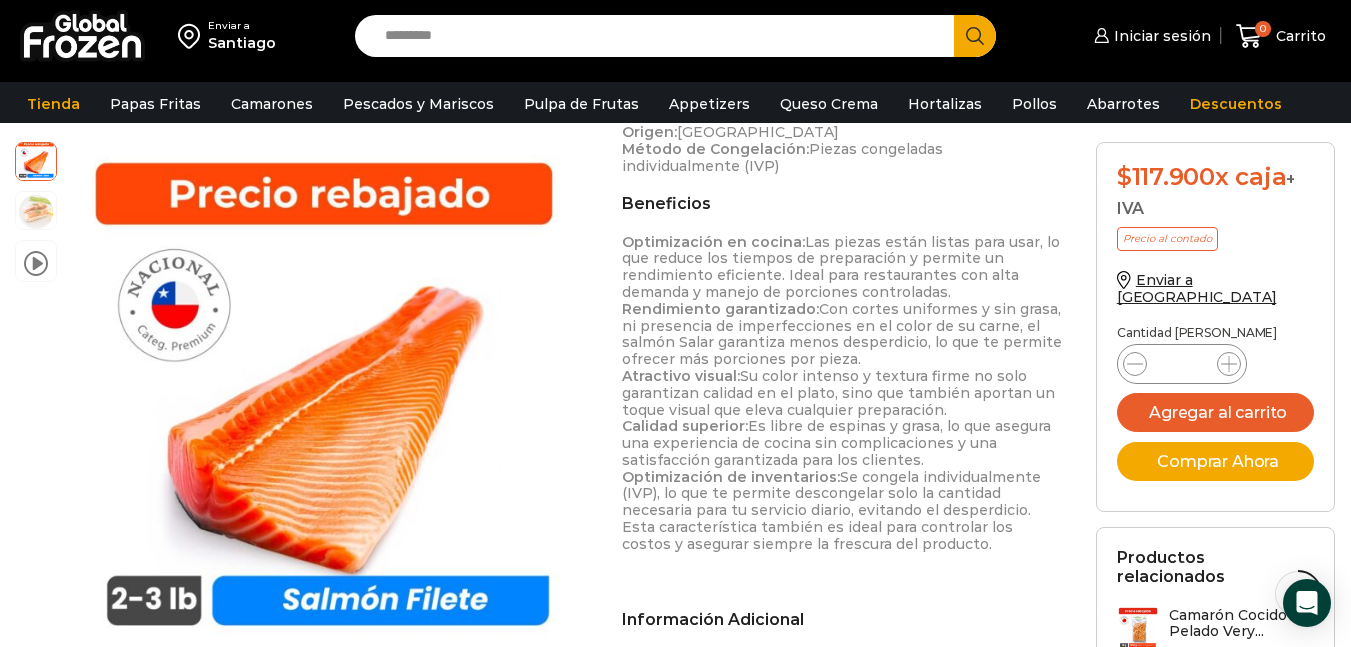 scroll, scrollTop: 801, scrollLeft: 0, axis: vertical 